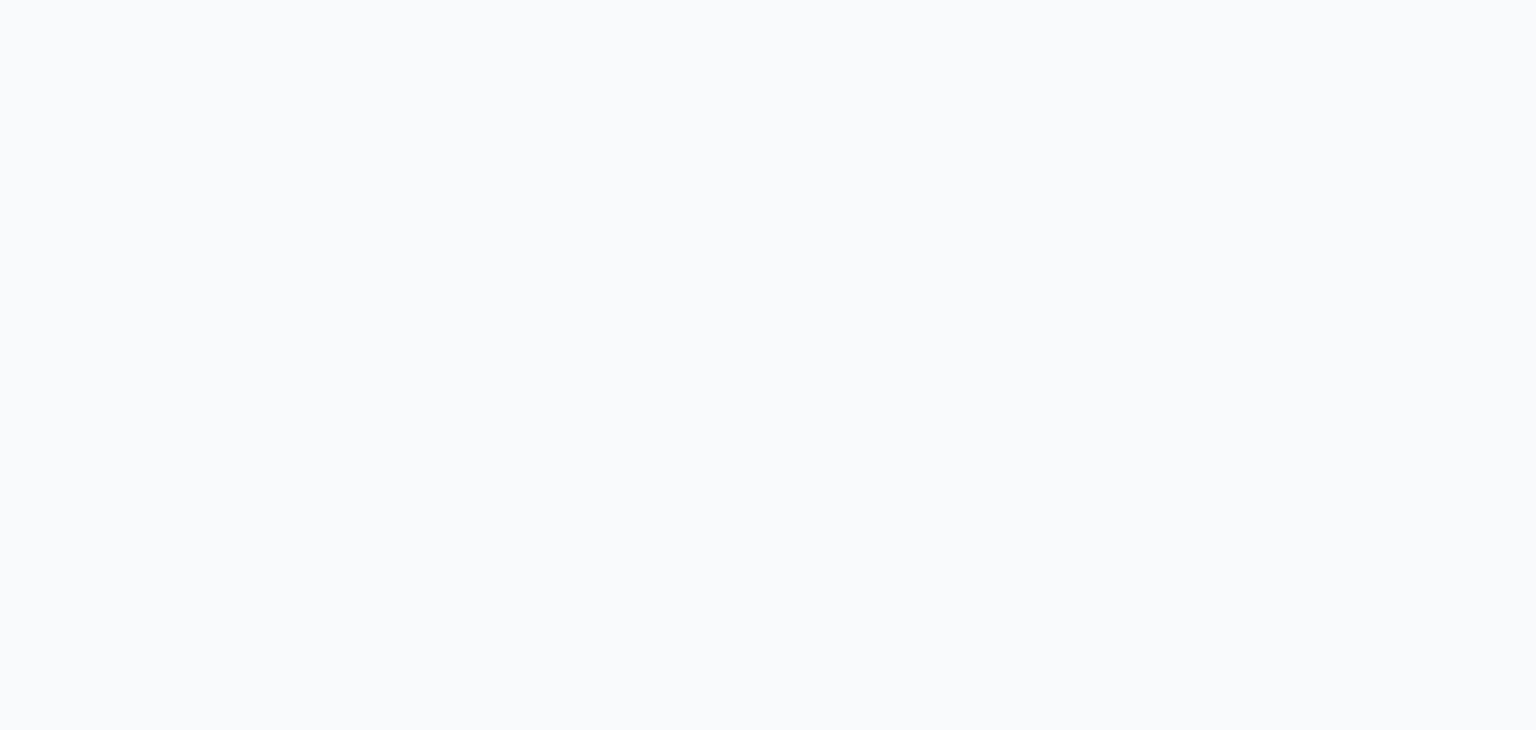 scroll, scrollTop: 0, scrollLeft: 0, axis: both 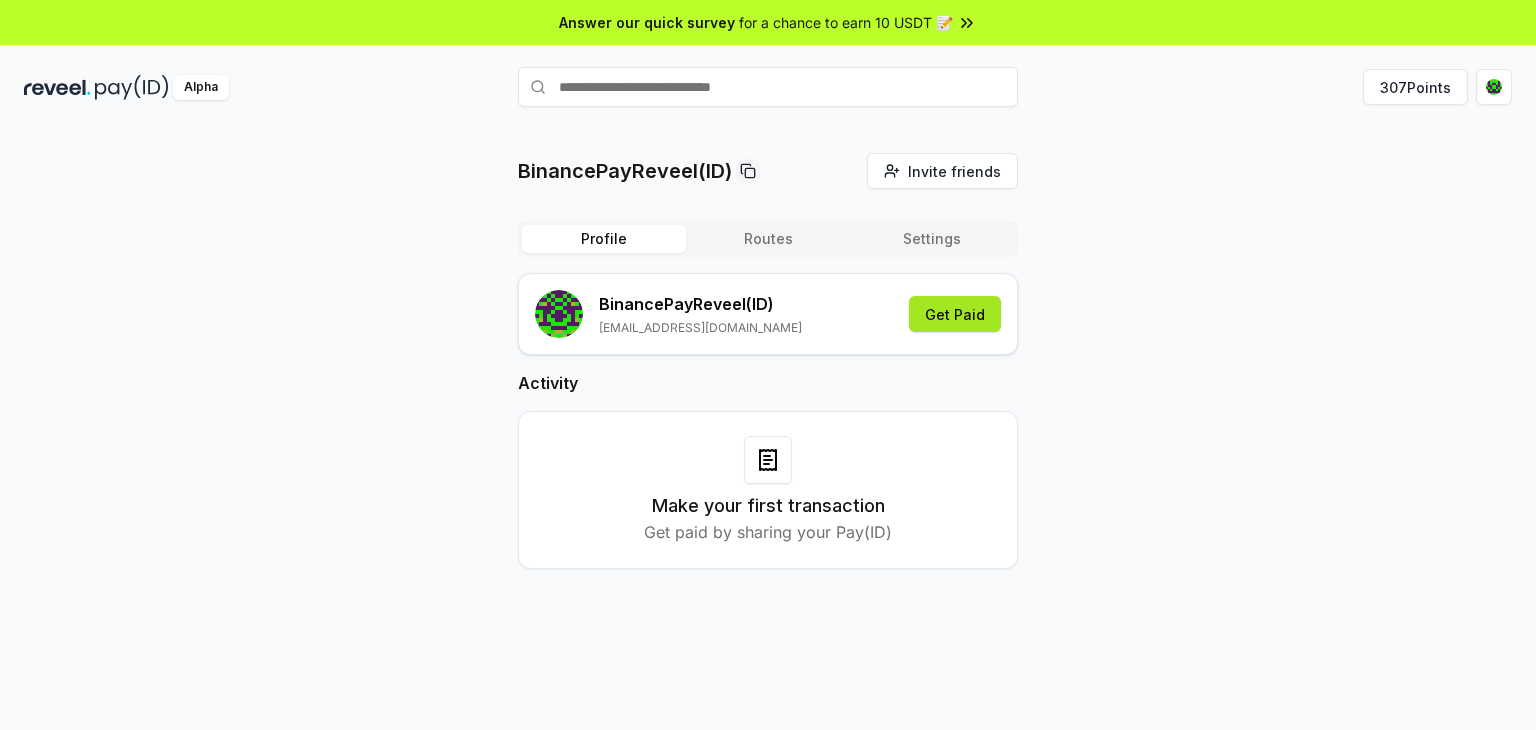 click on "Get Paid" at bounding box center (955, 314) 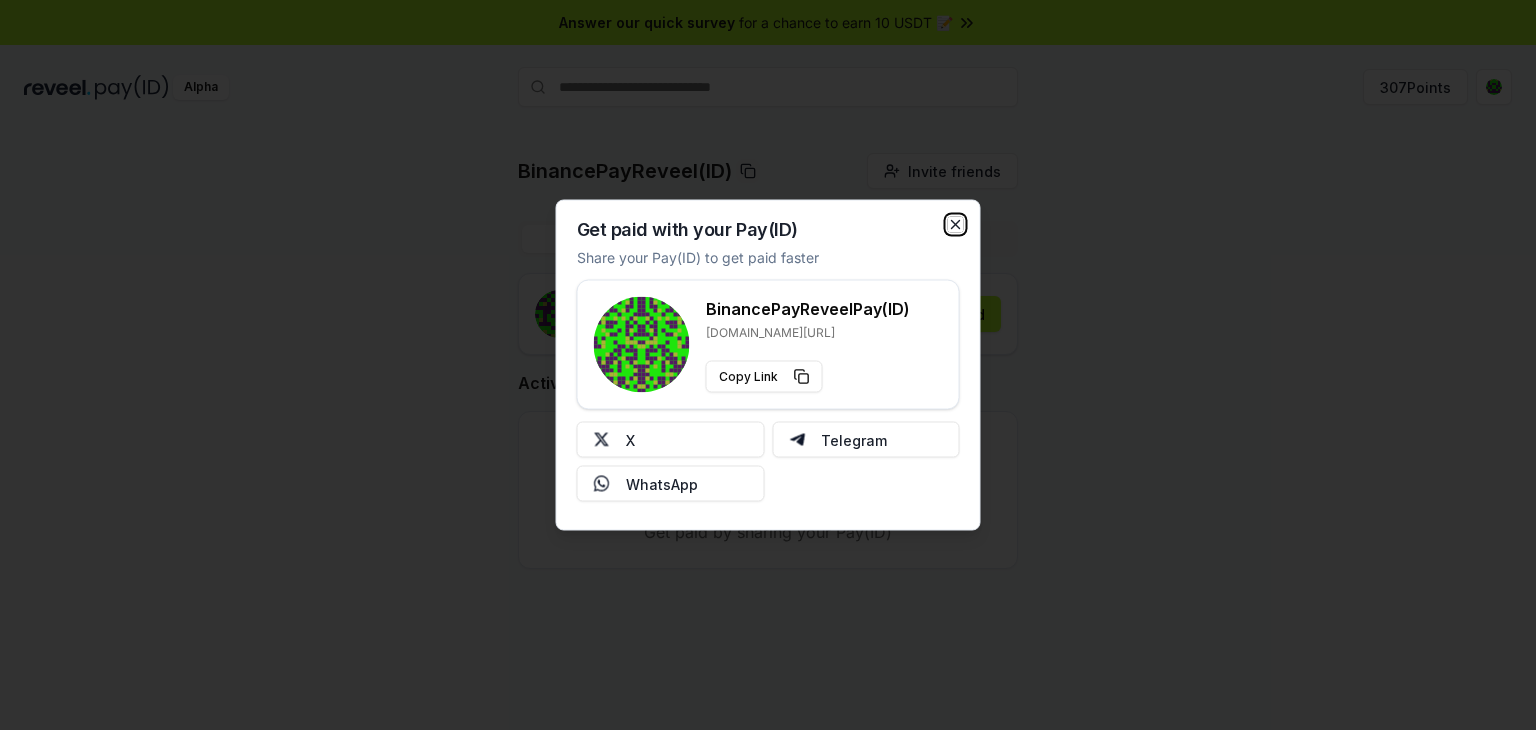 click 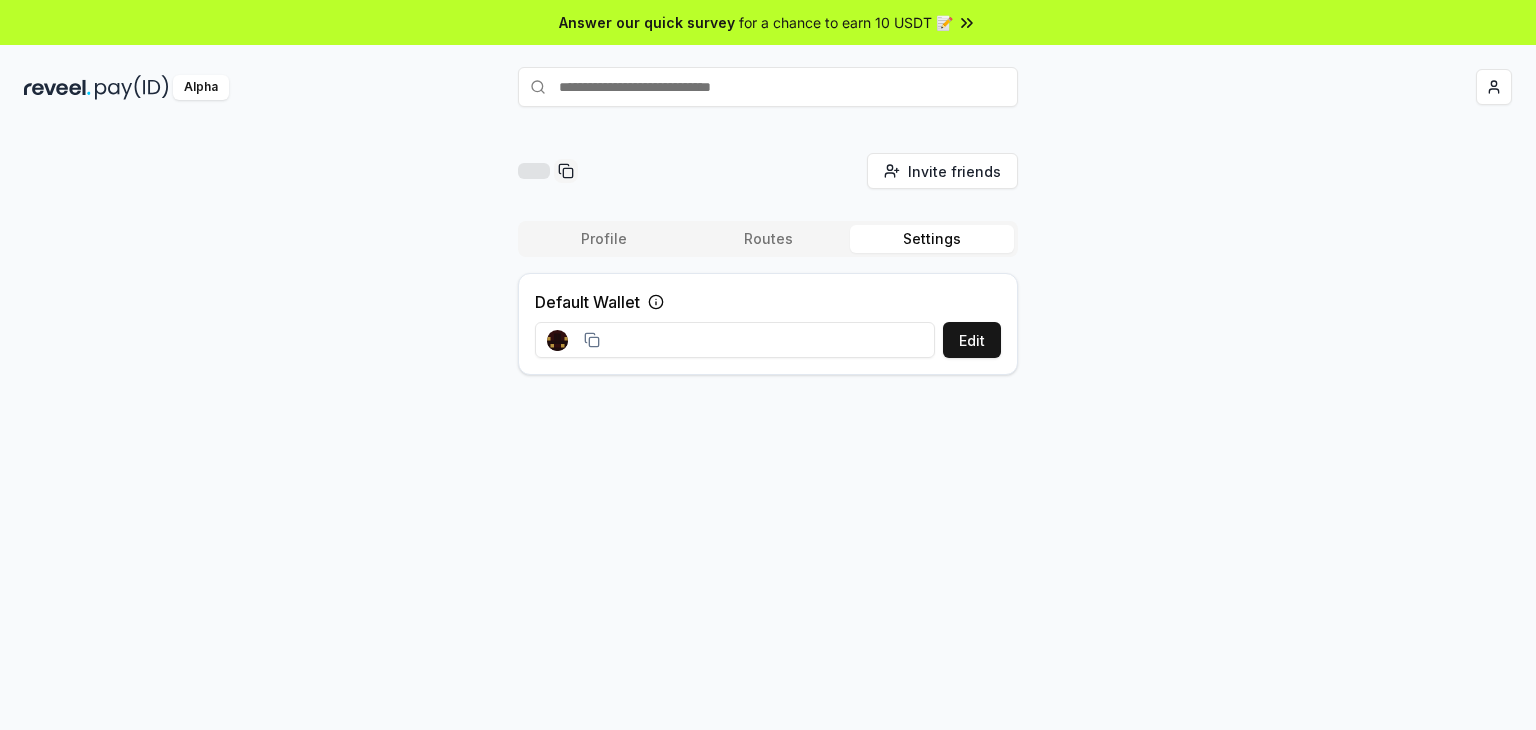 scroll, scrollTop: 0, scrollLeft: 0, axis: both 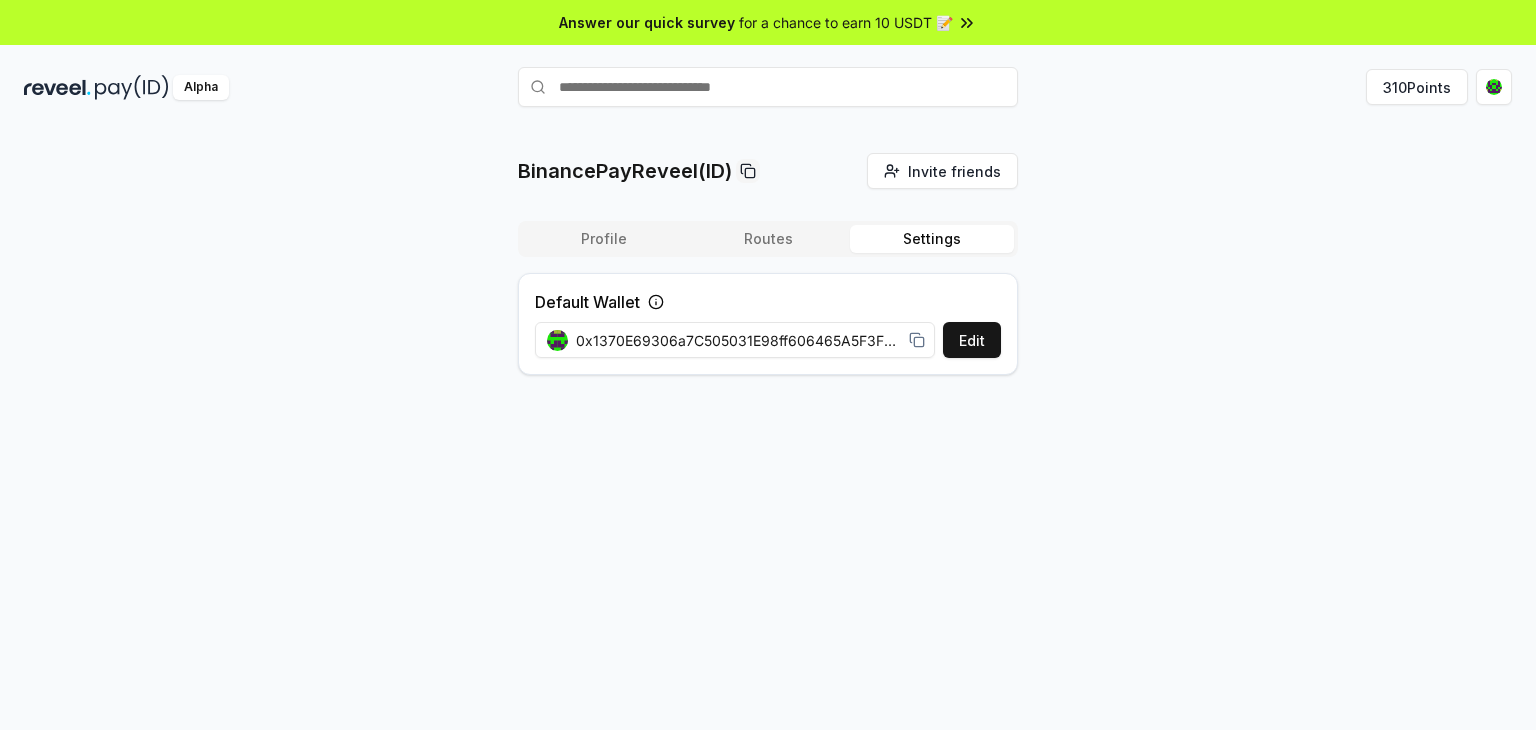 click on "BinancePayReveel(ID) Invite friends Invite Profile Routes Settings Default Wallet Edit 0x1370E69306a7C505031E98ff606465A5F3F8d54B" at bounding box center [768, 272] 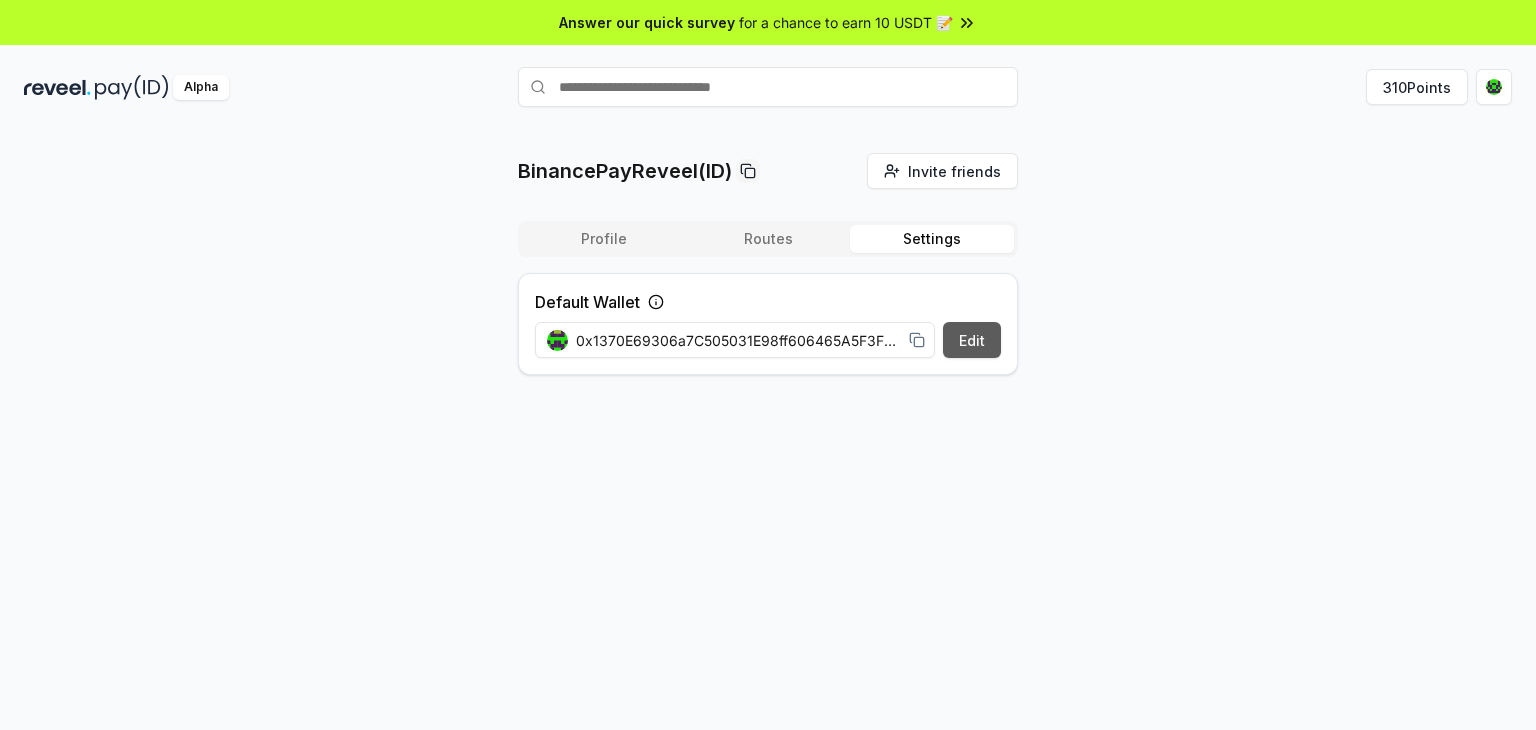 click on "Edit" at bounding box center [972, 340] 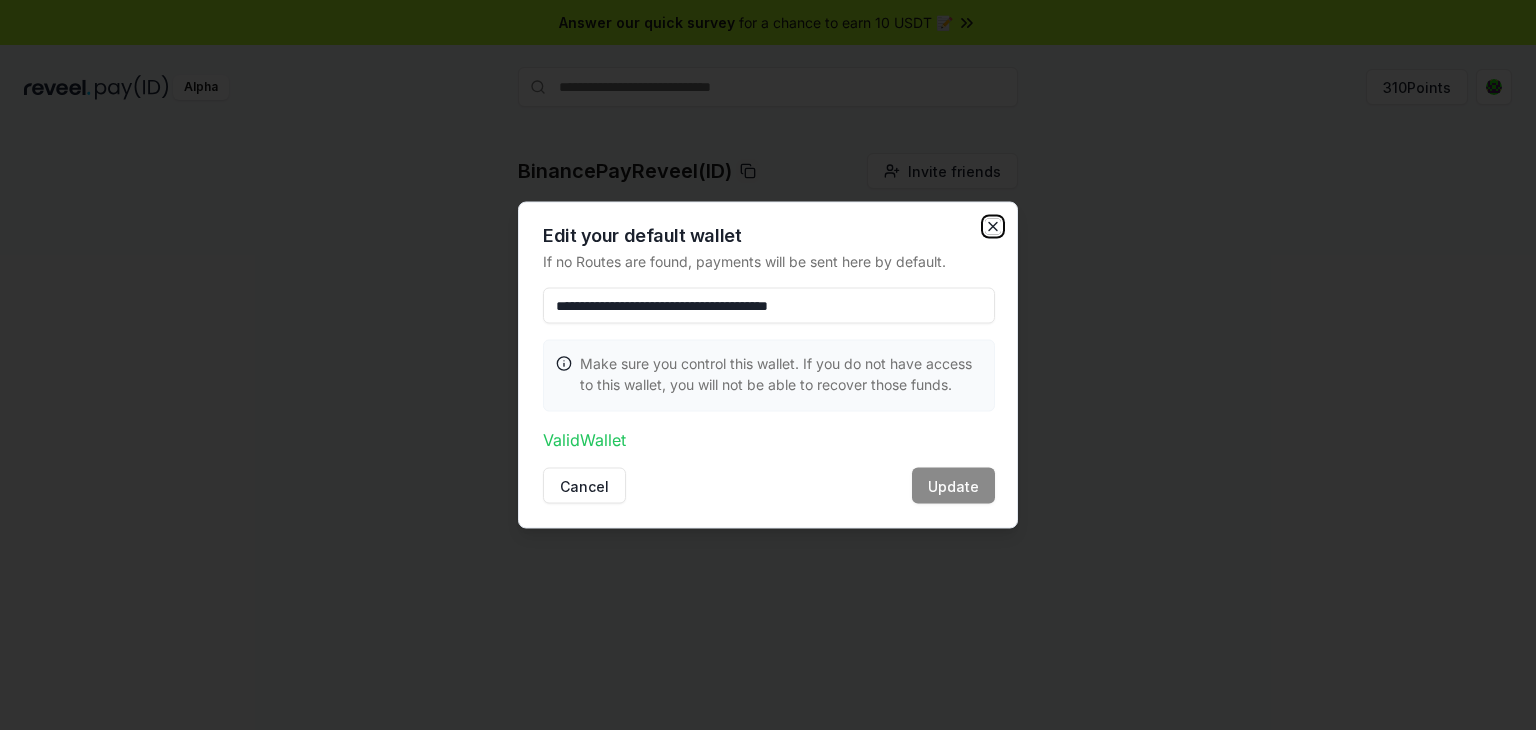 click 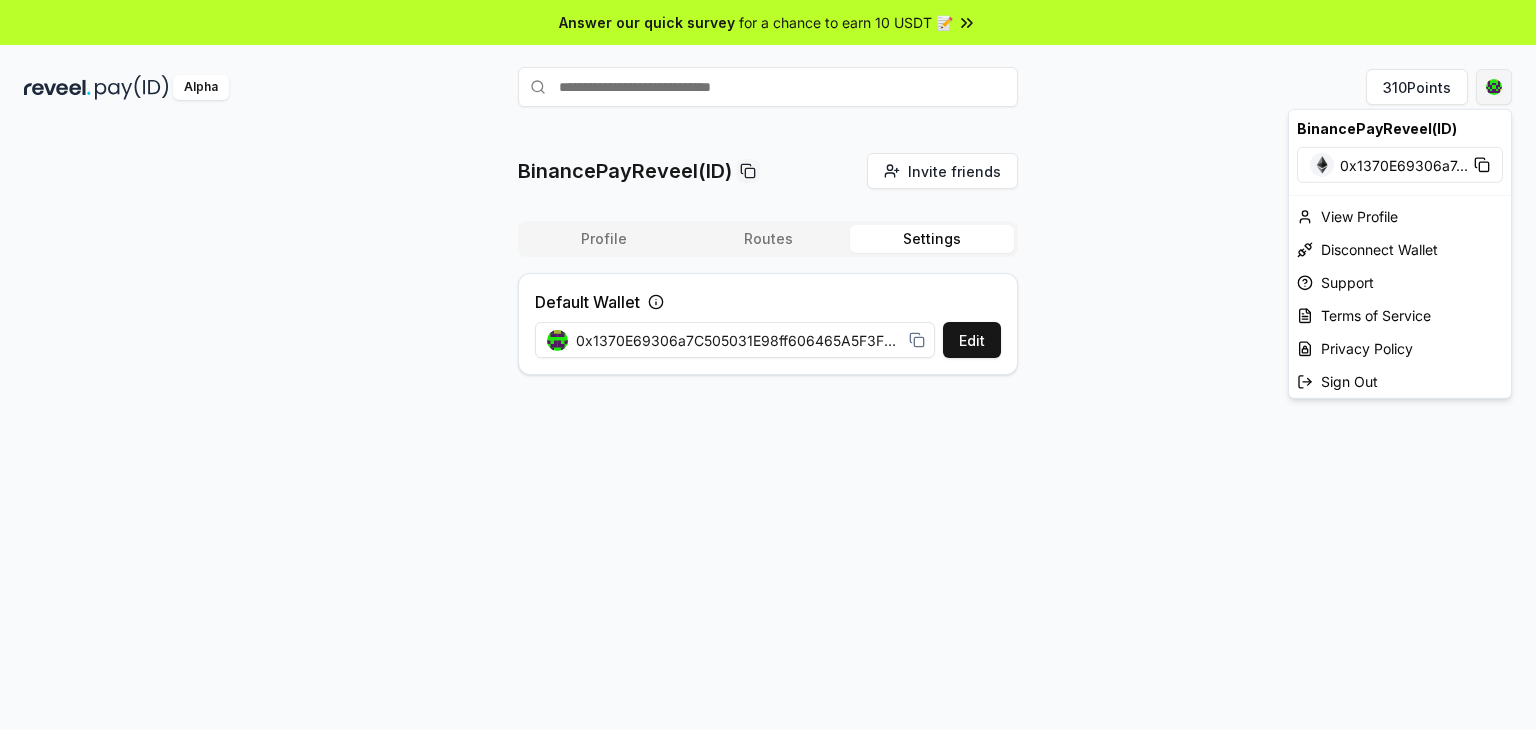 click on "Answer our quick survey for a chance to earn 10 USDT 📝 Alpha   310  Points BinancePayReveel(ID) Invite friends Invite Profile Routes Settings Default Wallet Edit 0x1370E69306a7C505031E98ff606465A5F3F8d54B BinancePayReveel(ID)   0x1370E69306a7 ...     View Profile   Disconnect Wallet   Support   Terms of Service   Privacy Policy   Sign Out" at bounding box center (768, 365) 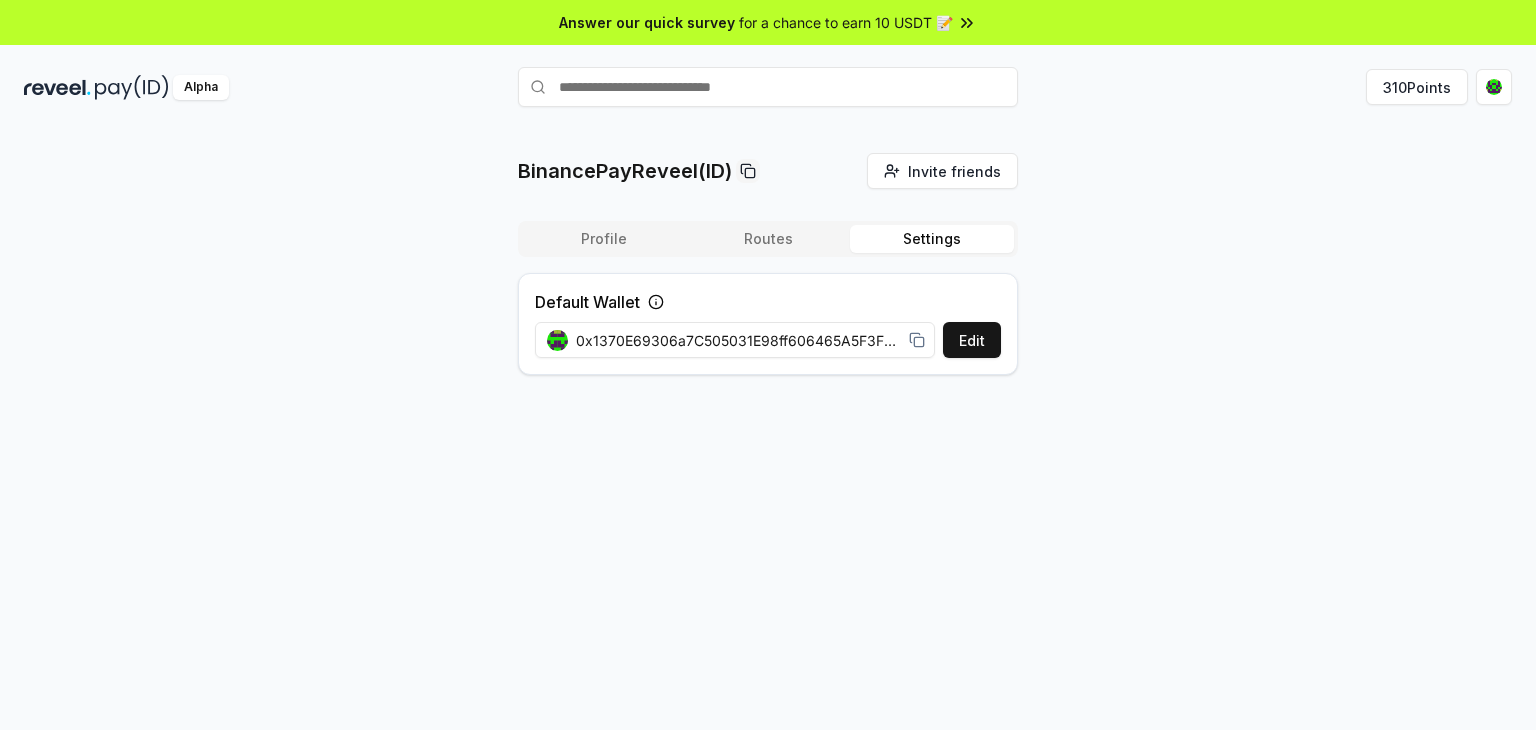 click on "0x1370E69306a7C505031E98ff606465A5F3F8d54B" at bounding box center (738, 340) 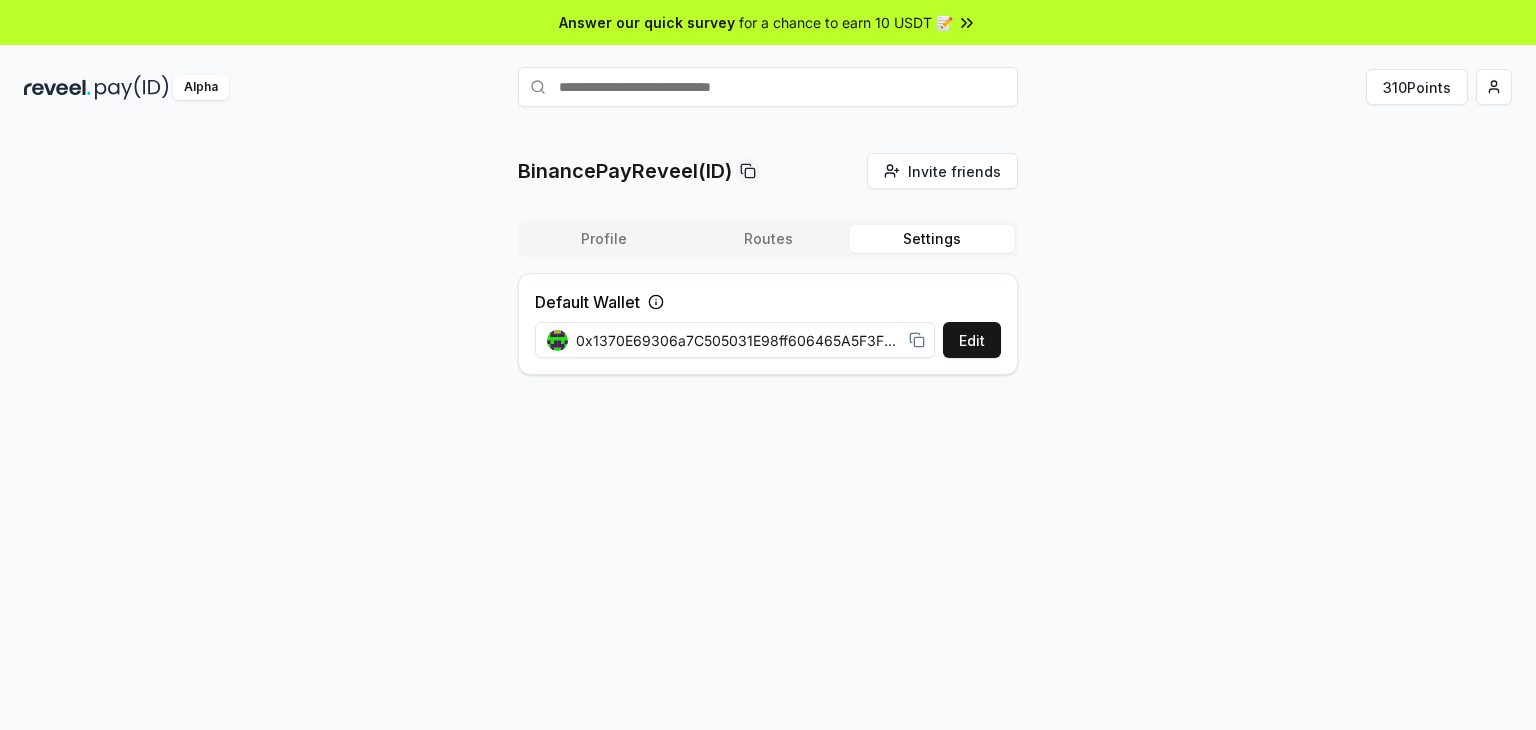 scroll, scrollTop: 0, scrollLeft: 0, axis: both 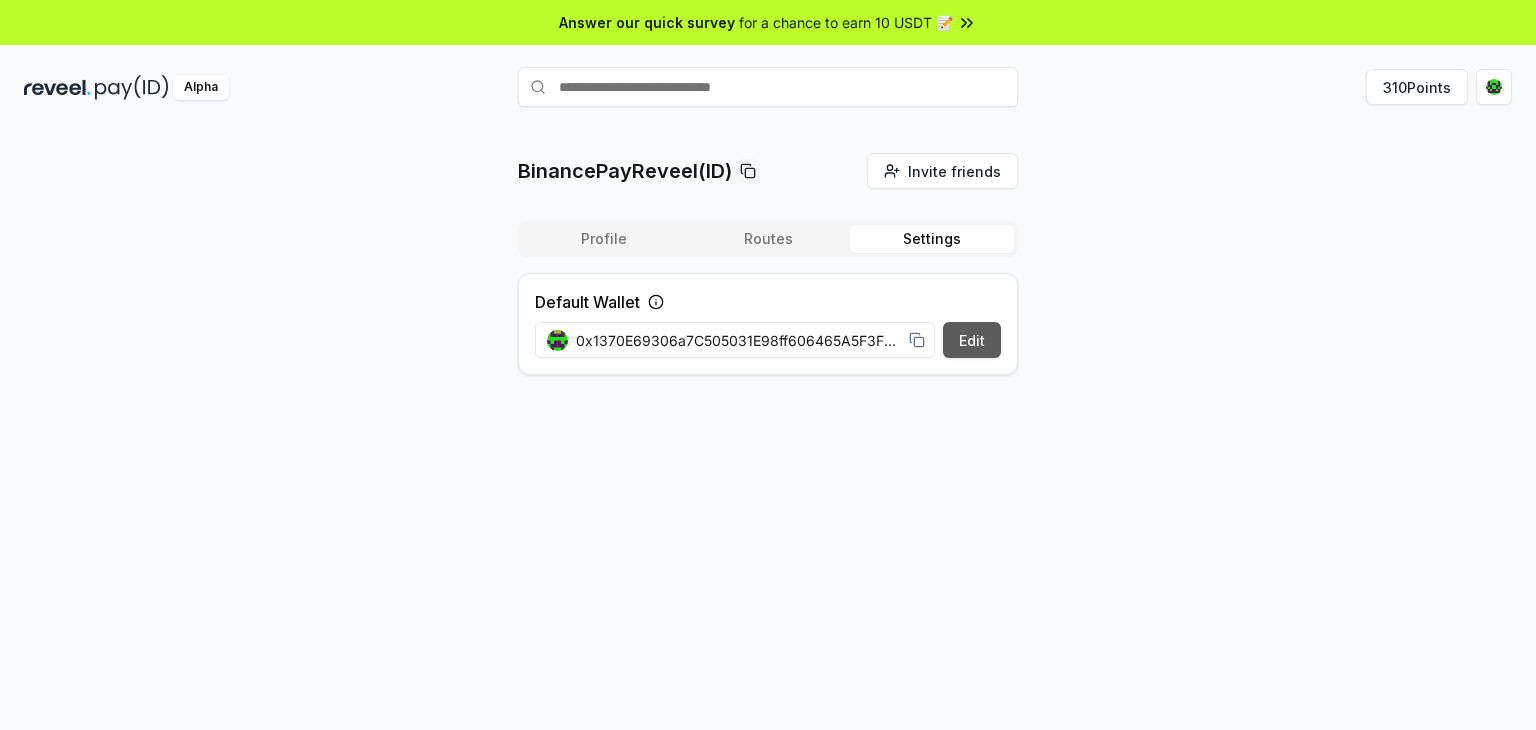 click on "Edit" at bounding box center [972, 340] 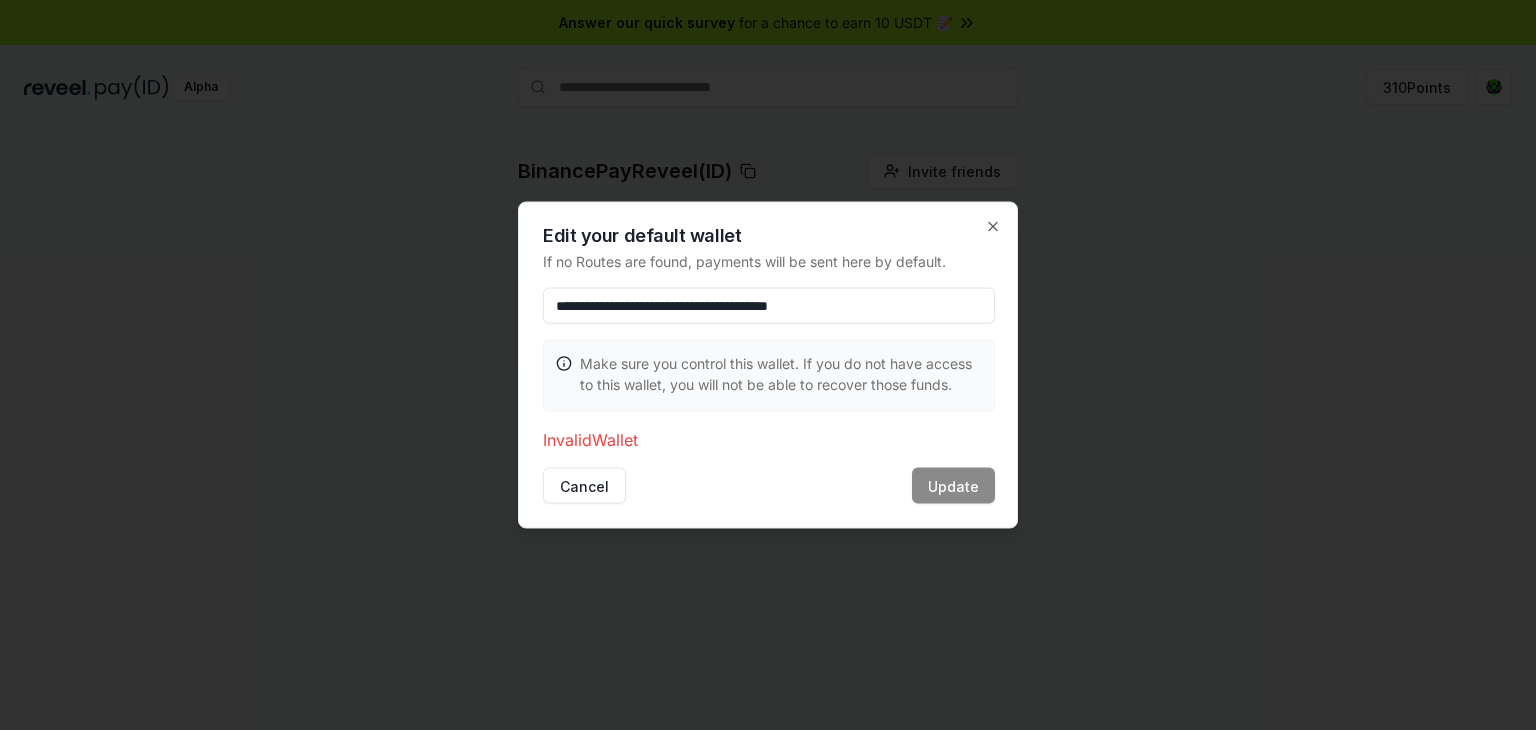 drag, startPoint x: 945, startPoint y: 294, endPoint x: 381, endPoint y: 297, distance: 564.008 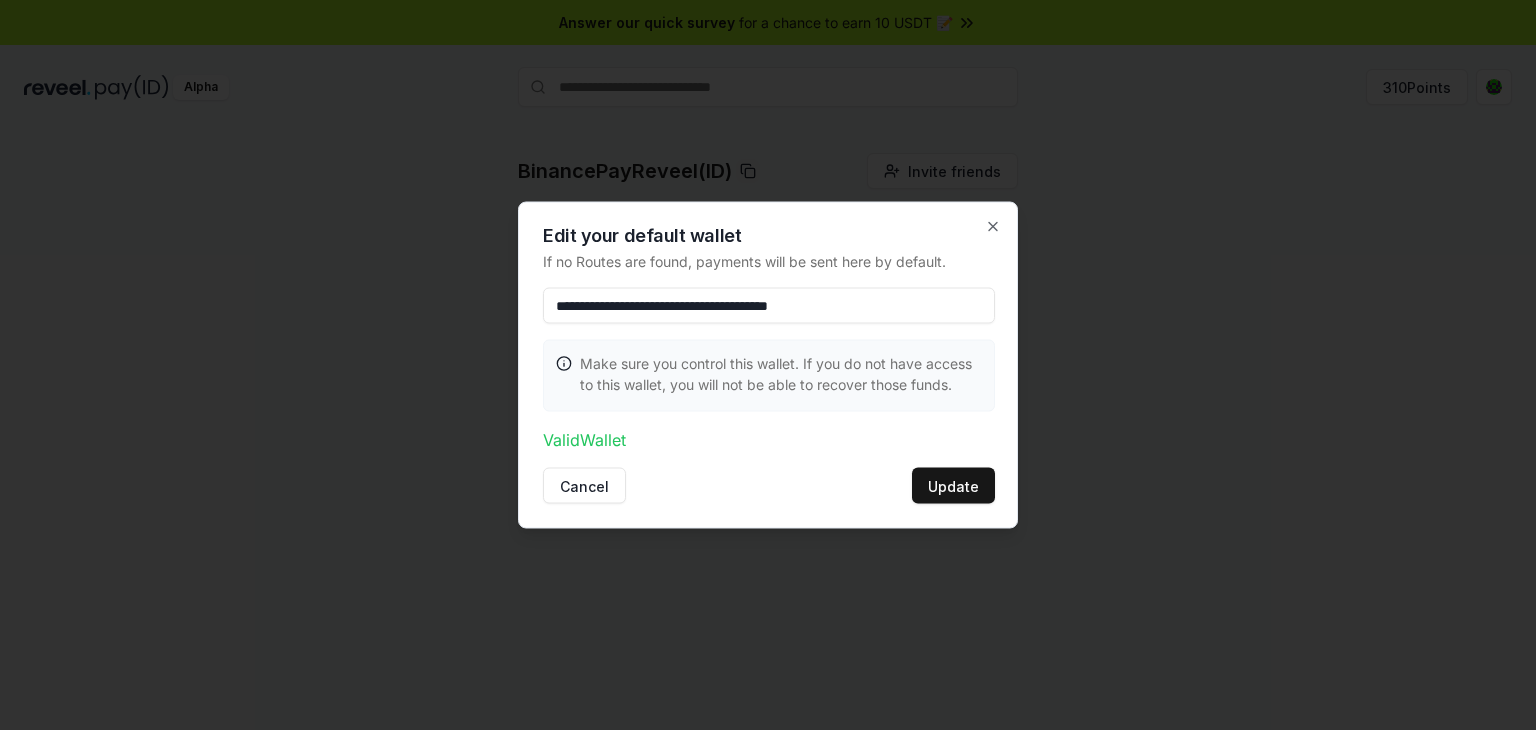 type on "**********" 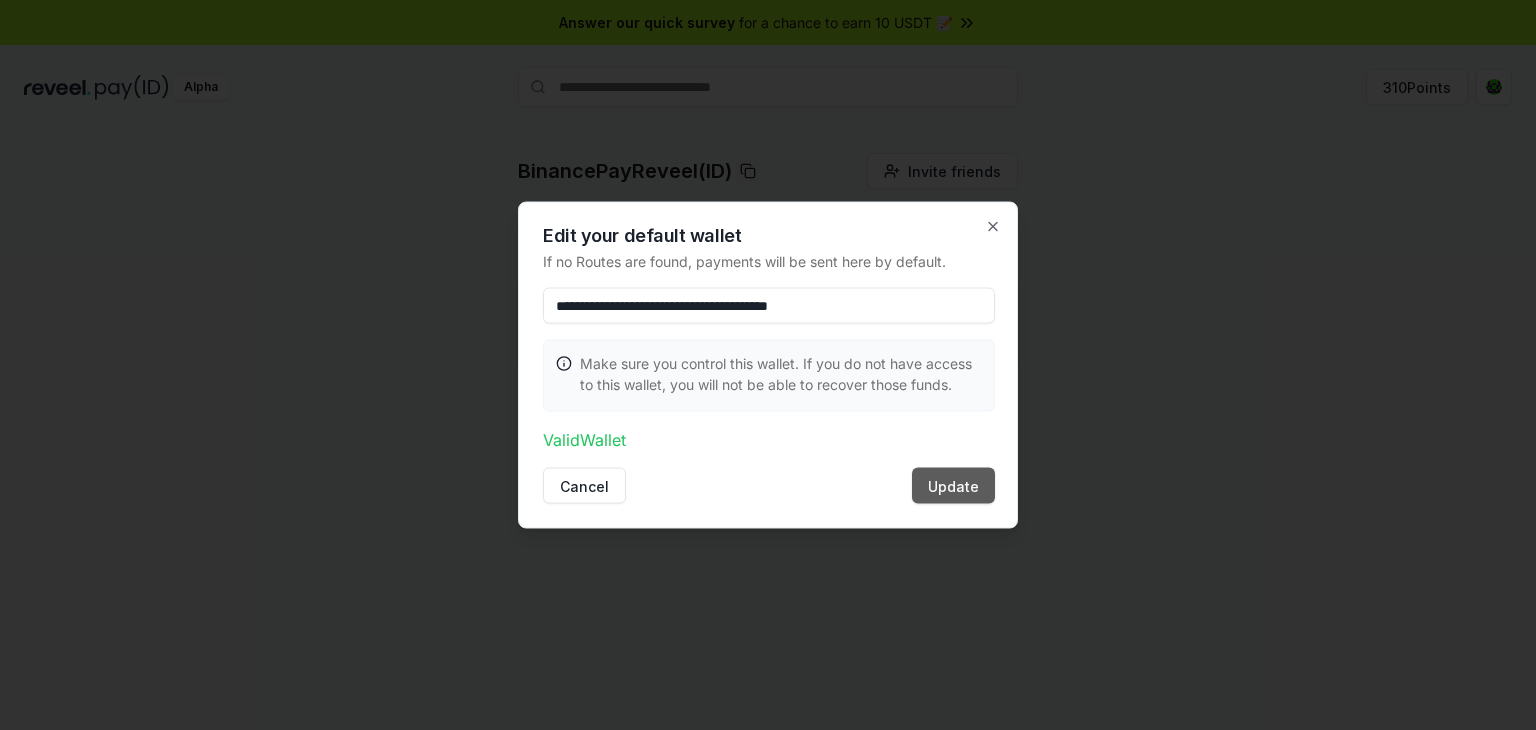click on "Update" at bounding box center (953, 486) 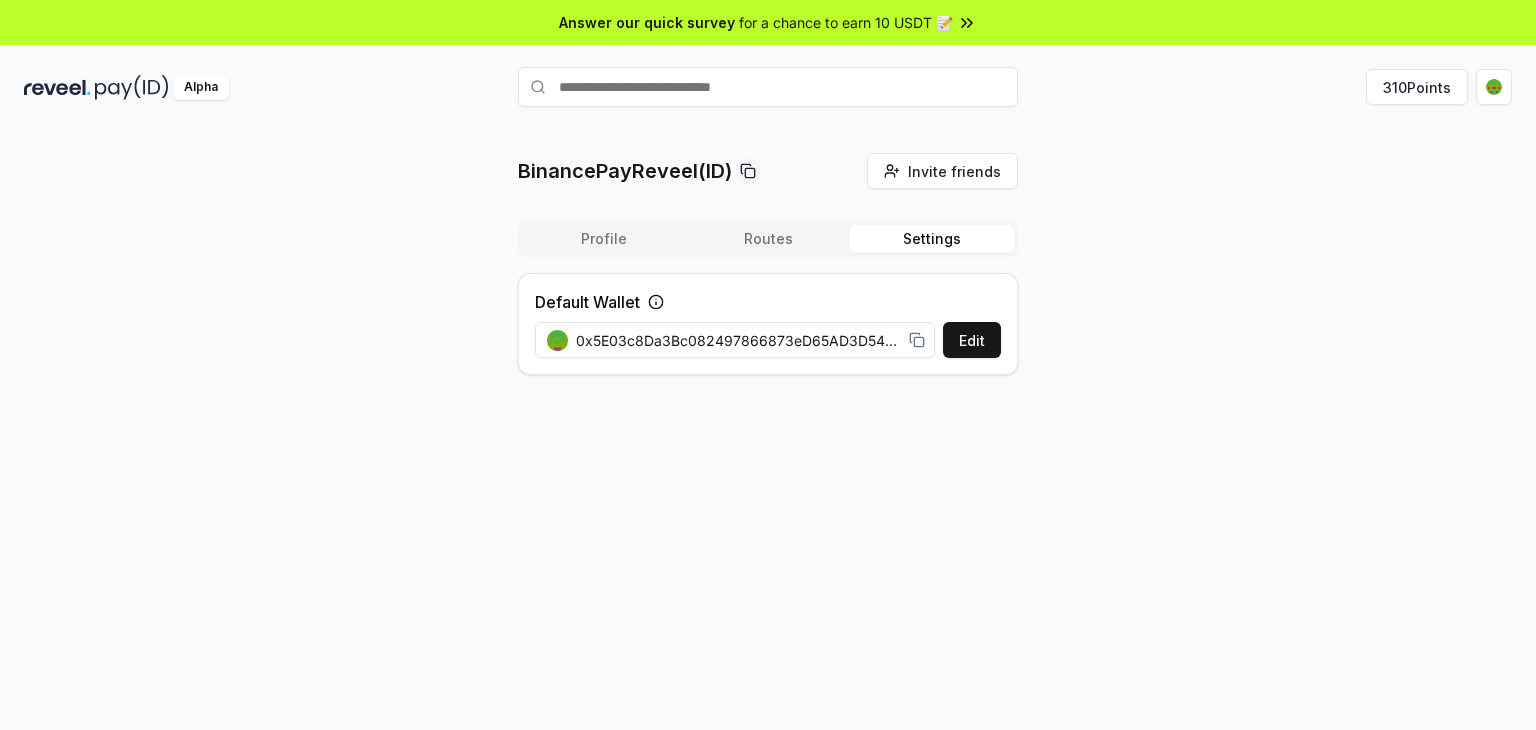 click on "Alpha   310  Points" at bounding box center (768, 87) 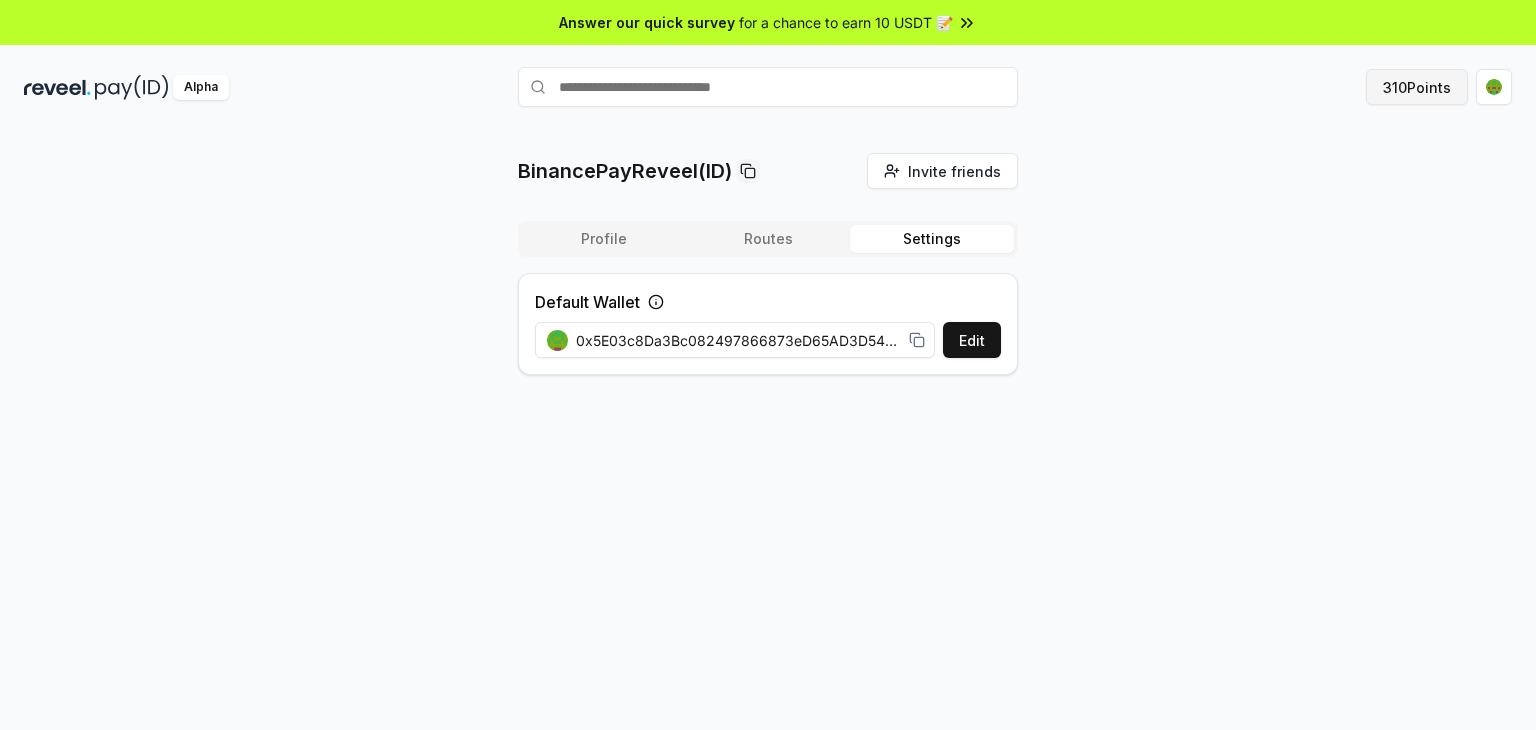 click on "310  Points" at bounding box center (1417, 87) 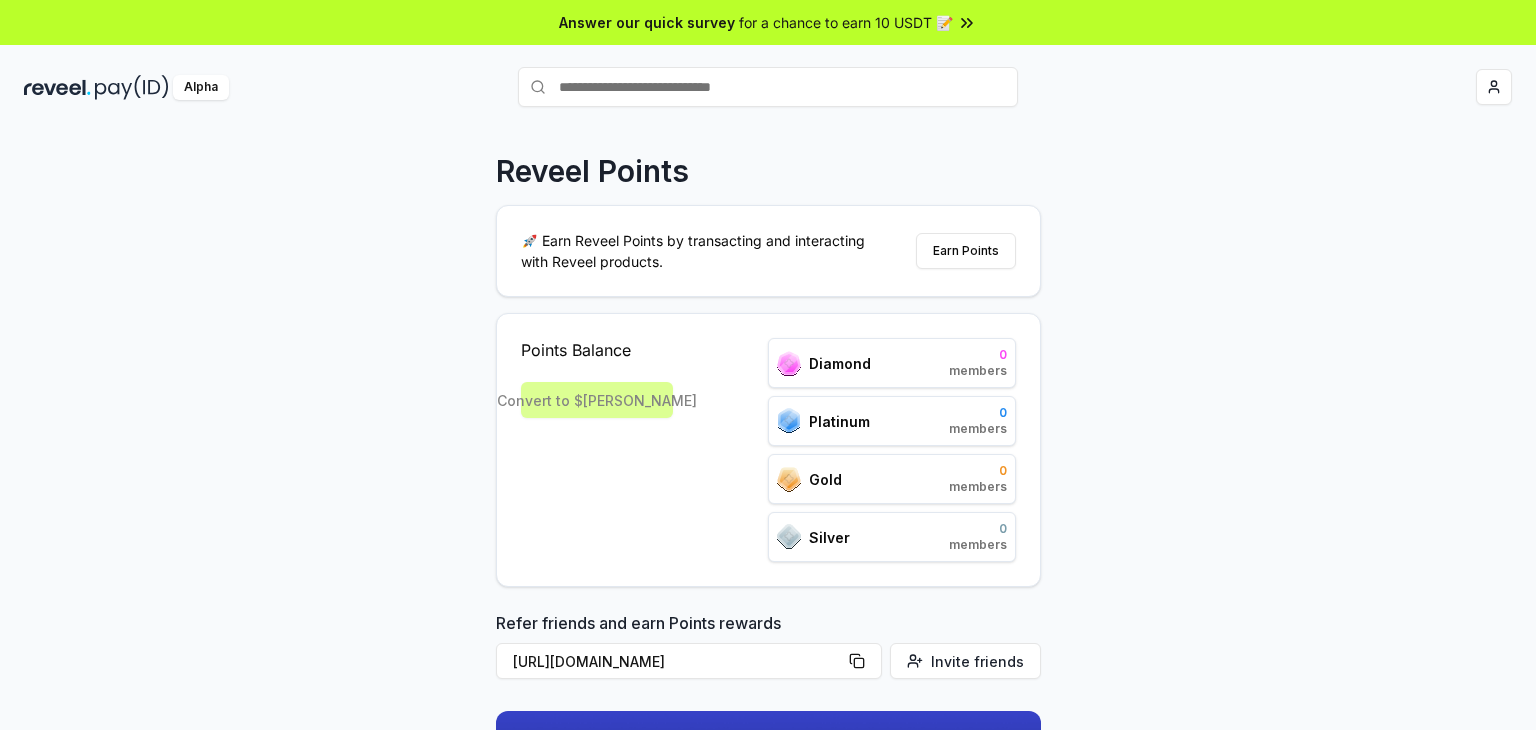 scroll, scrollTop: 0, scrollLeft: 0, axis: both 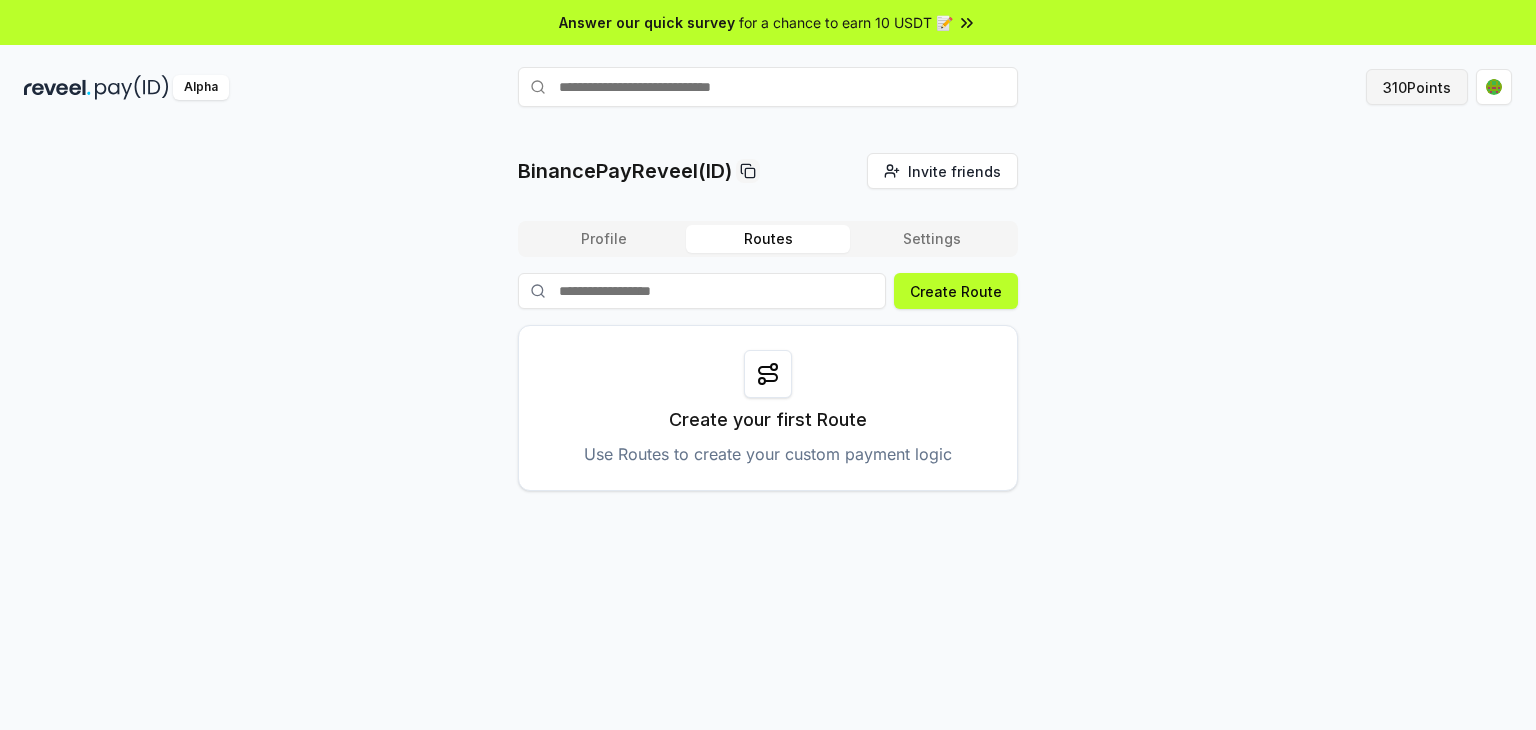 click on "310  Points" at bounding box center (1417, 87) 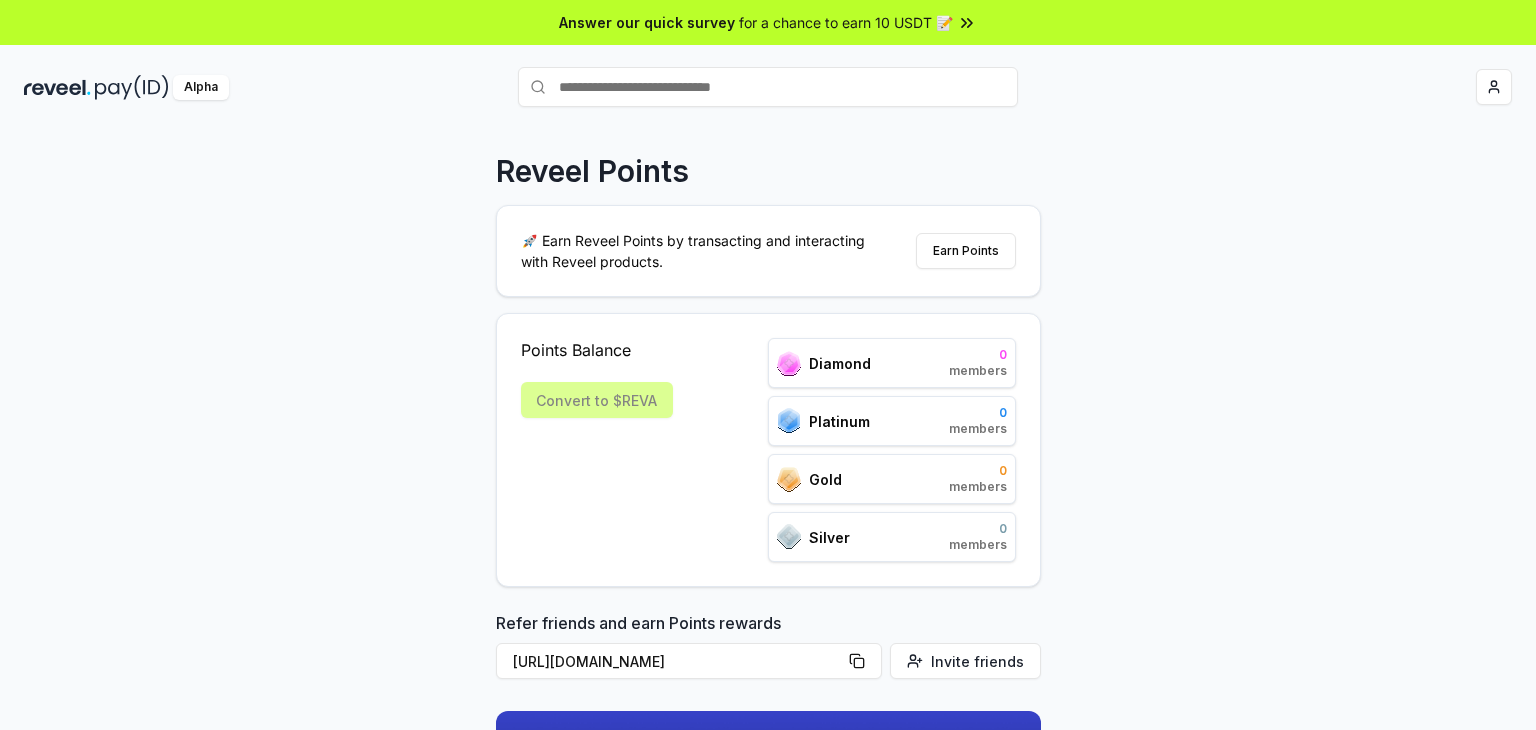 scroll, scrollTop: 0, scrollLeft: 0, axis: both 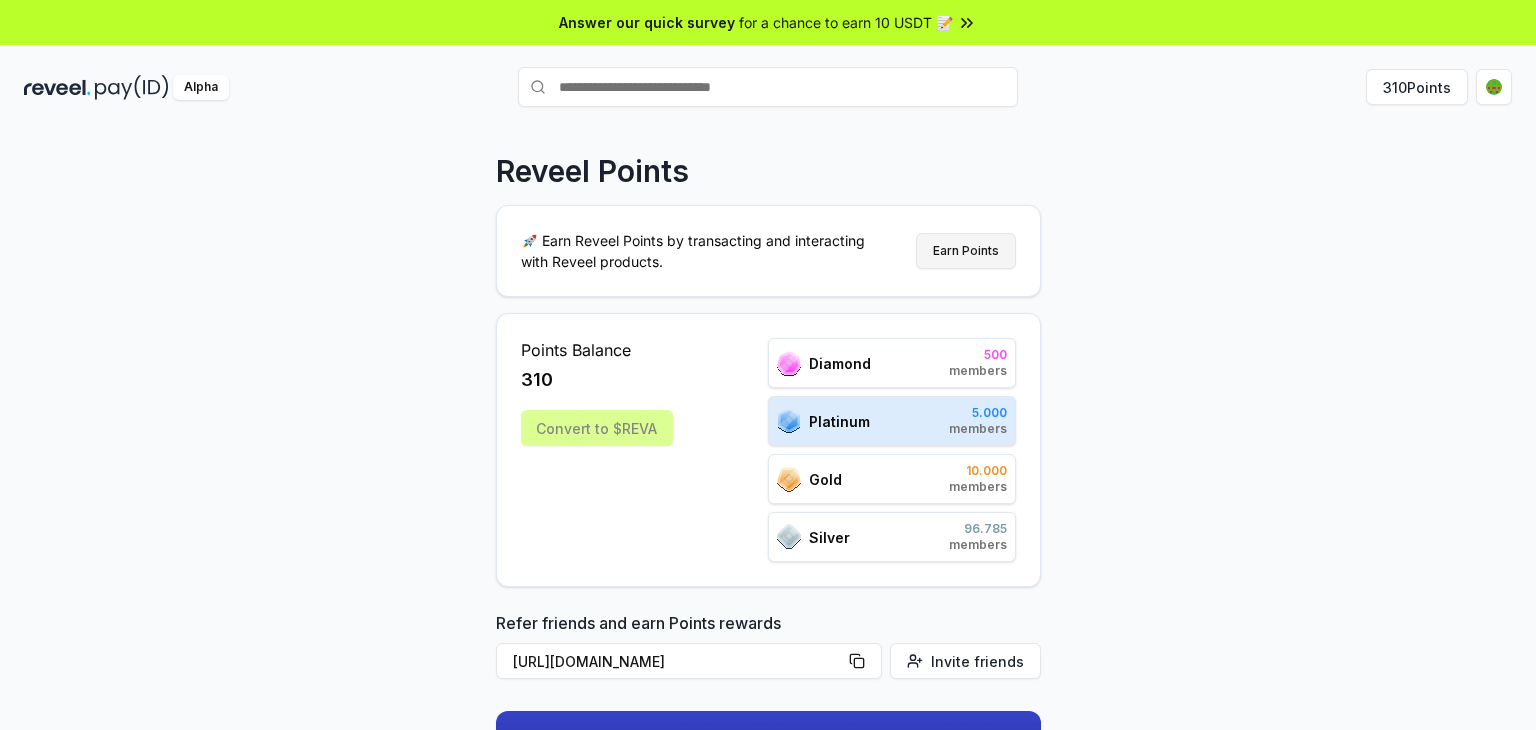 click on "Earn Points" at bounding box center (966, 251) 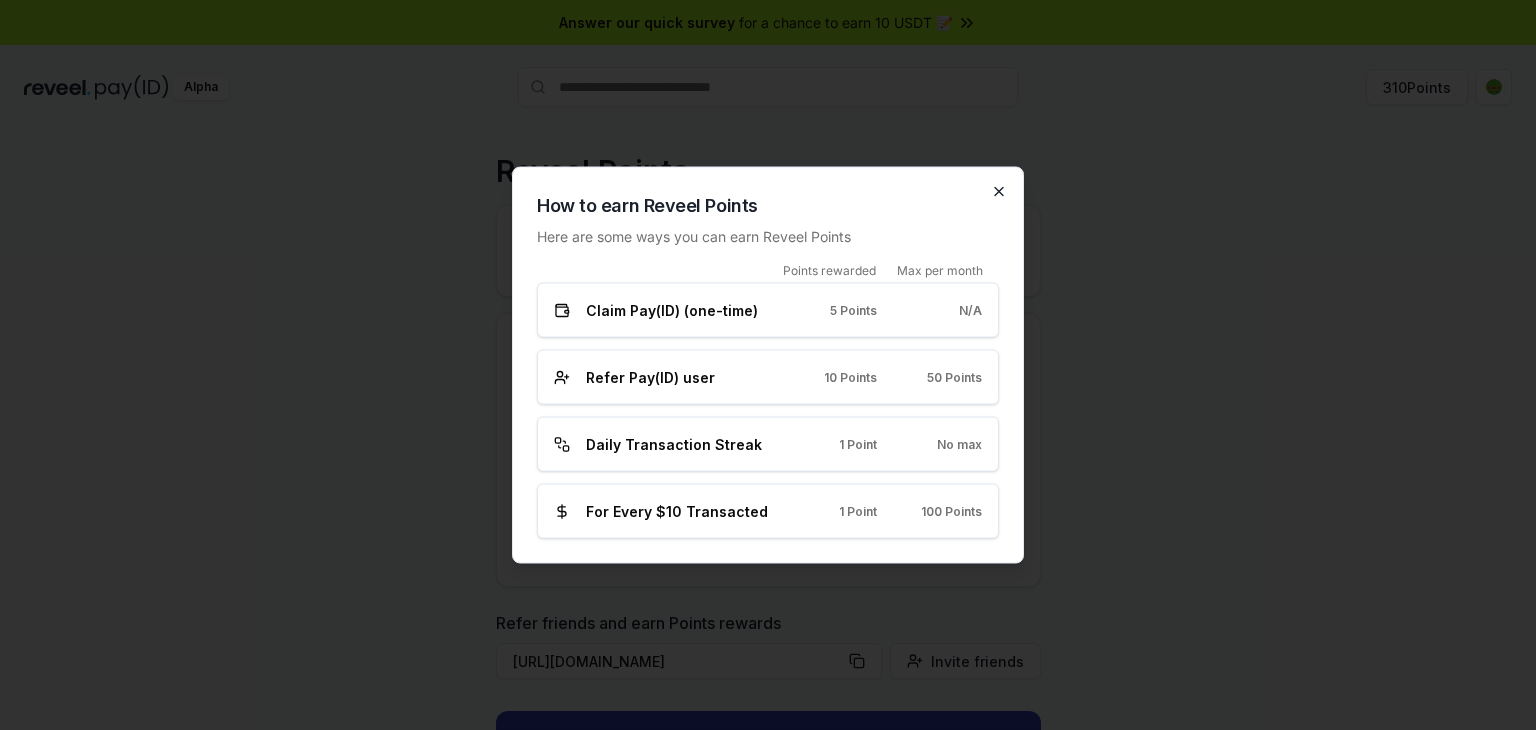 click 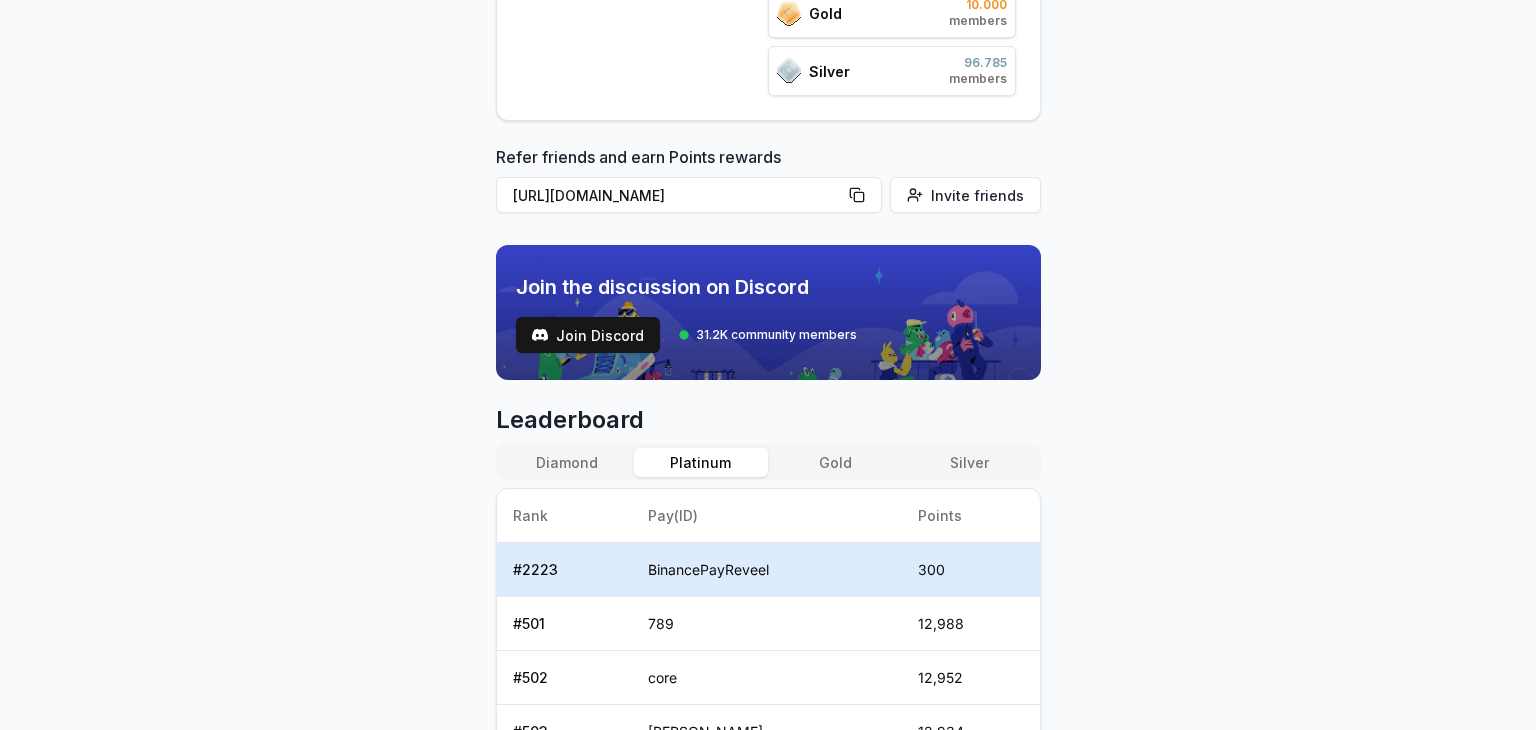 scroll, scrollTop: 700, scrollLeft: 0, axis: vertical 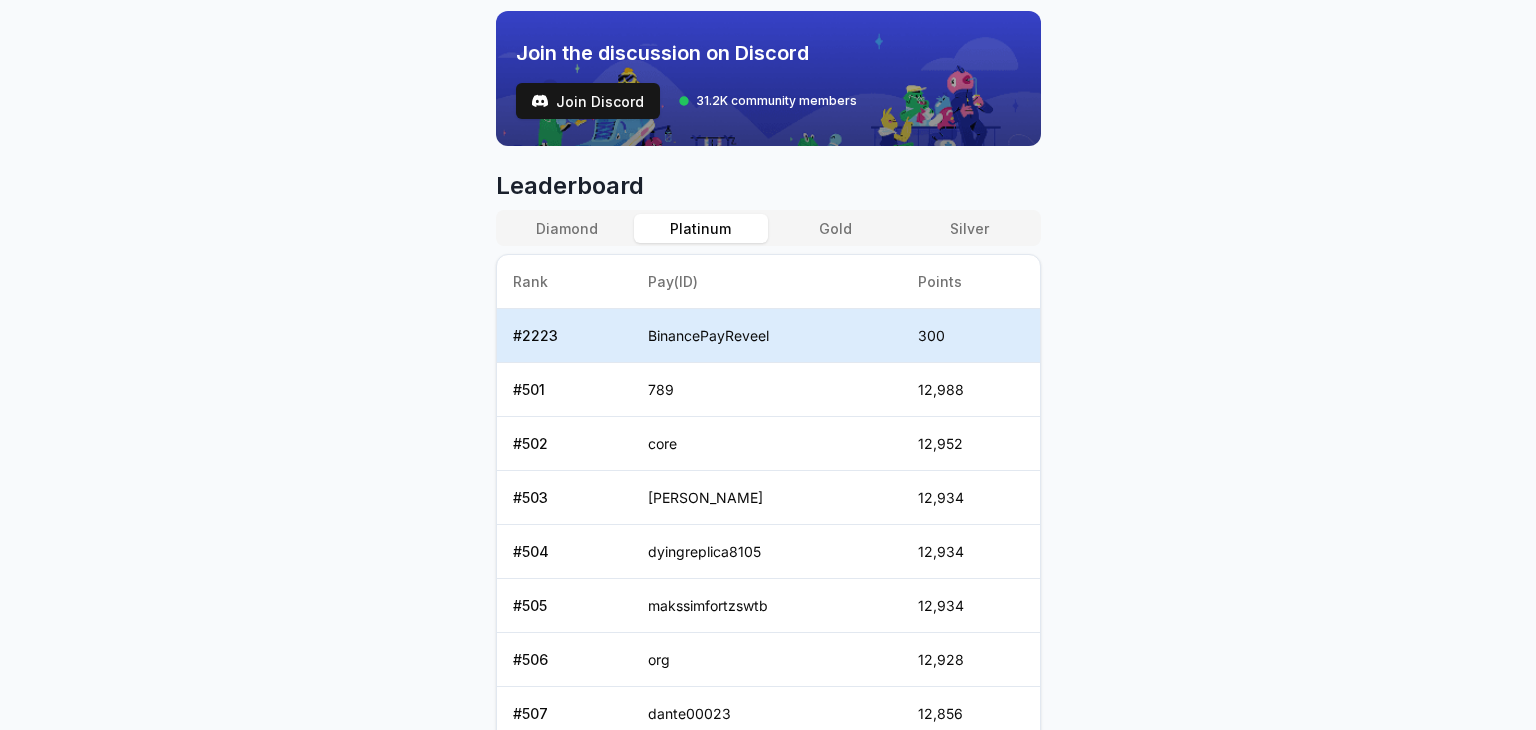 click on "Gold" at bounding box center [835, 228] 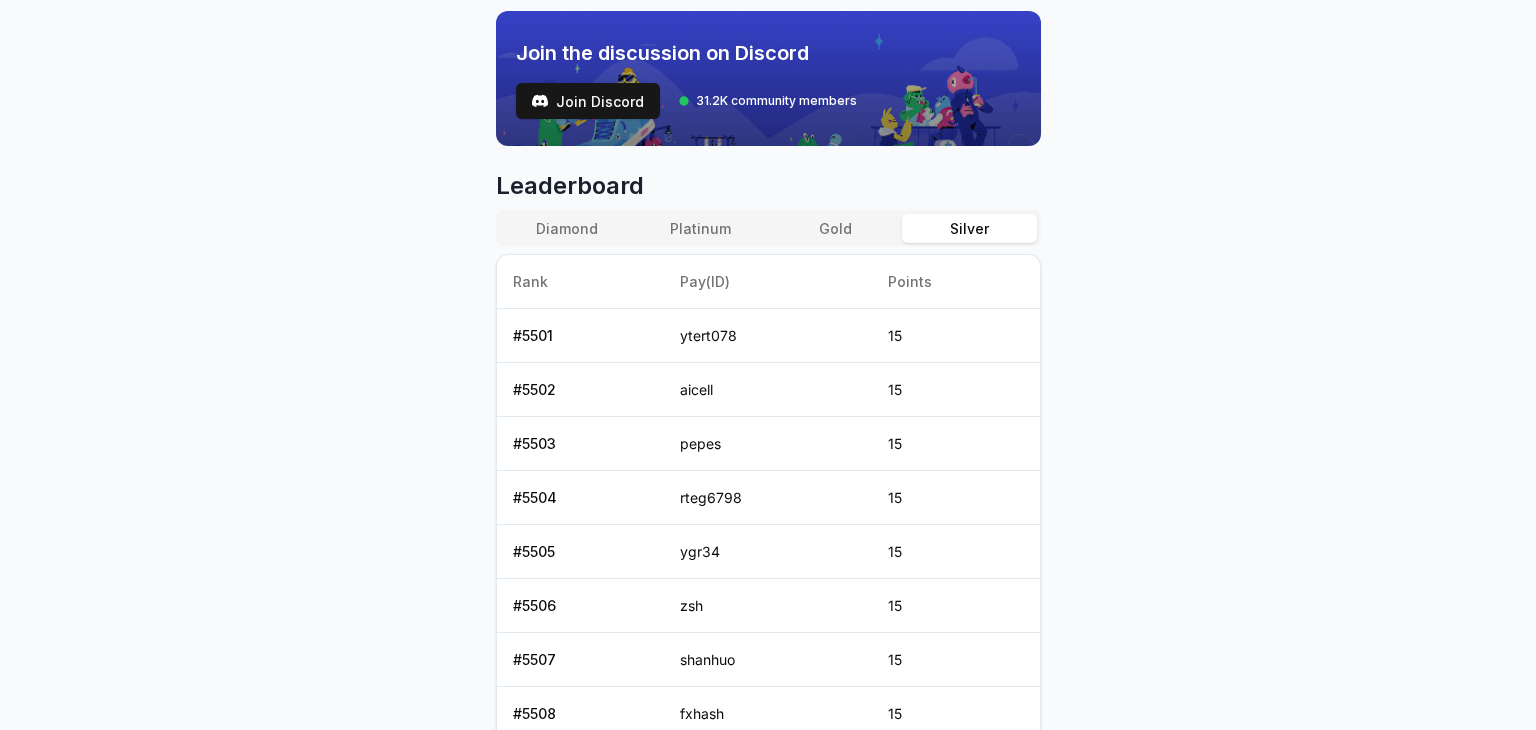 click on "Silver" at bounding box center [969, 228] 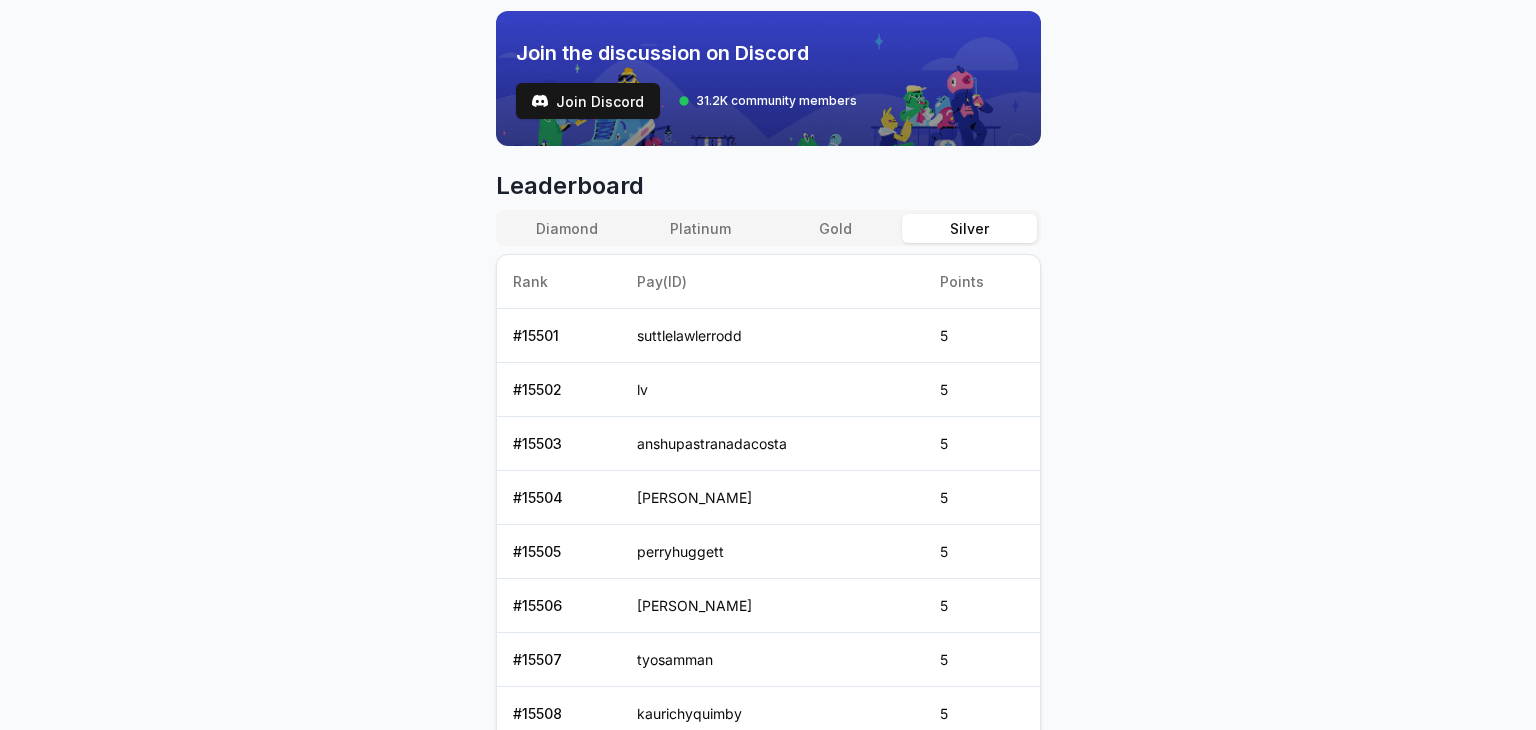 click on "Diamond Platinum Gold Silver" at bounding box center [768, 228] 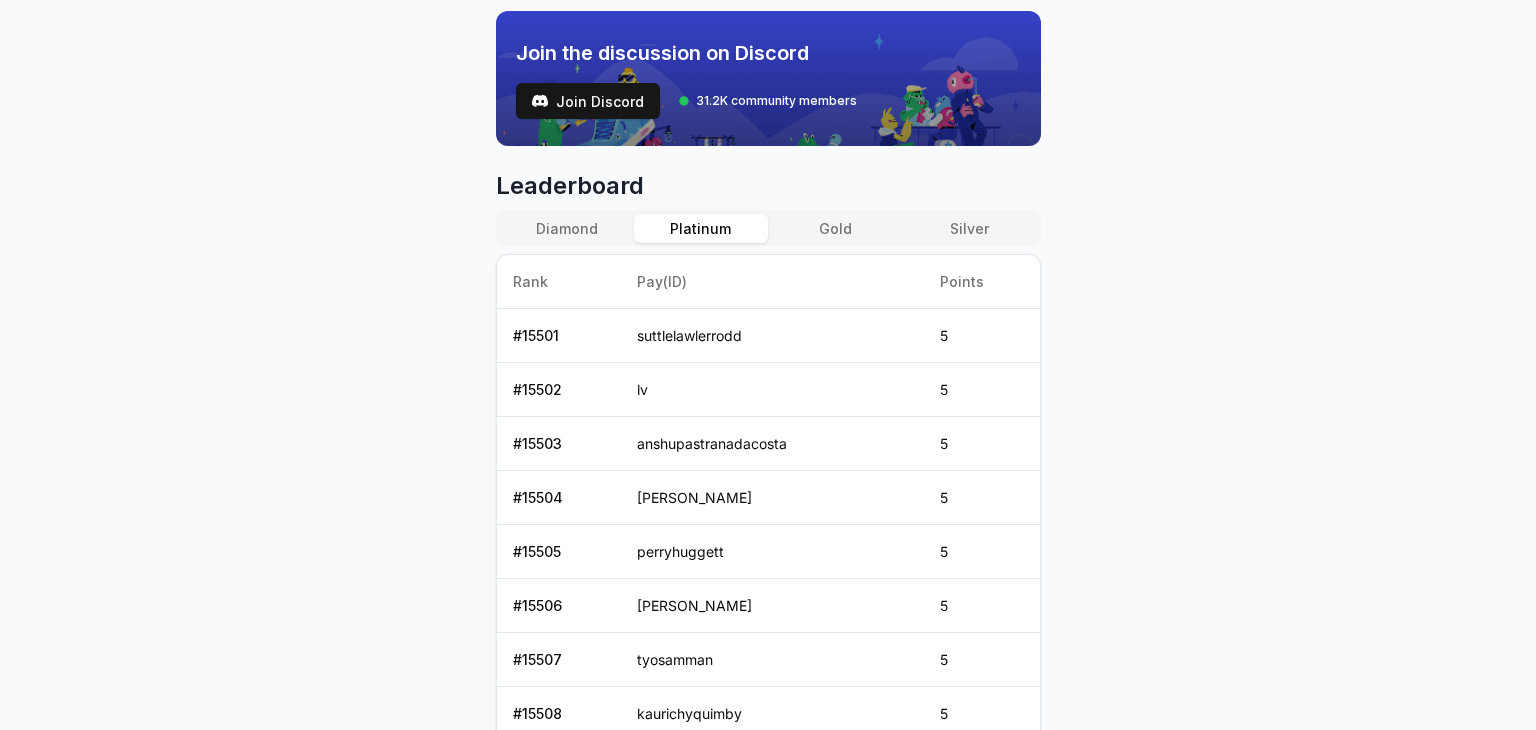 click on "Platinum" at bounding box center [701, 228] 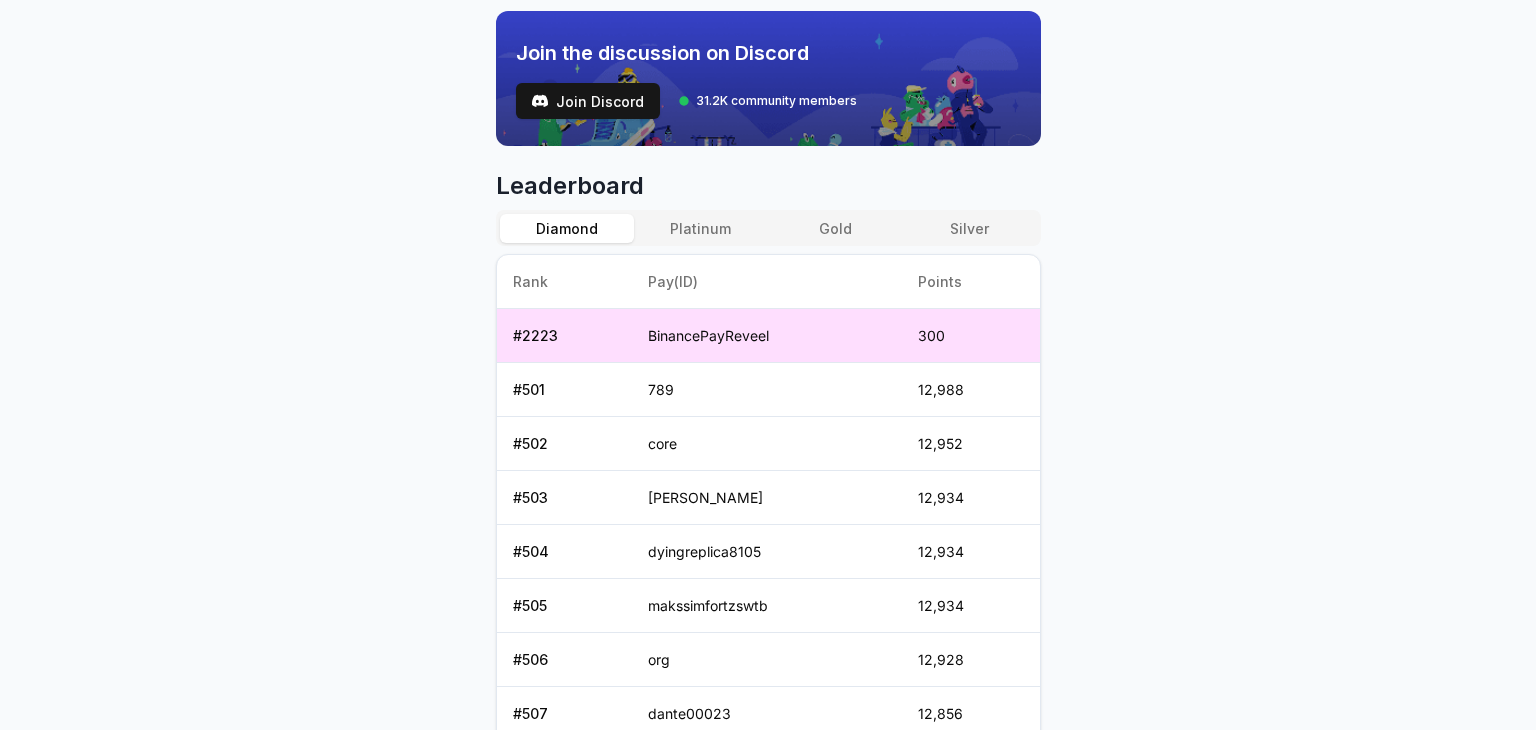 click on "Diamond" at bounding box center [567, 228] 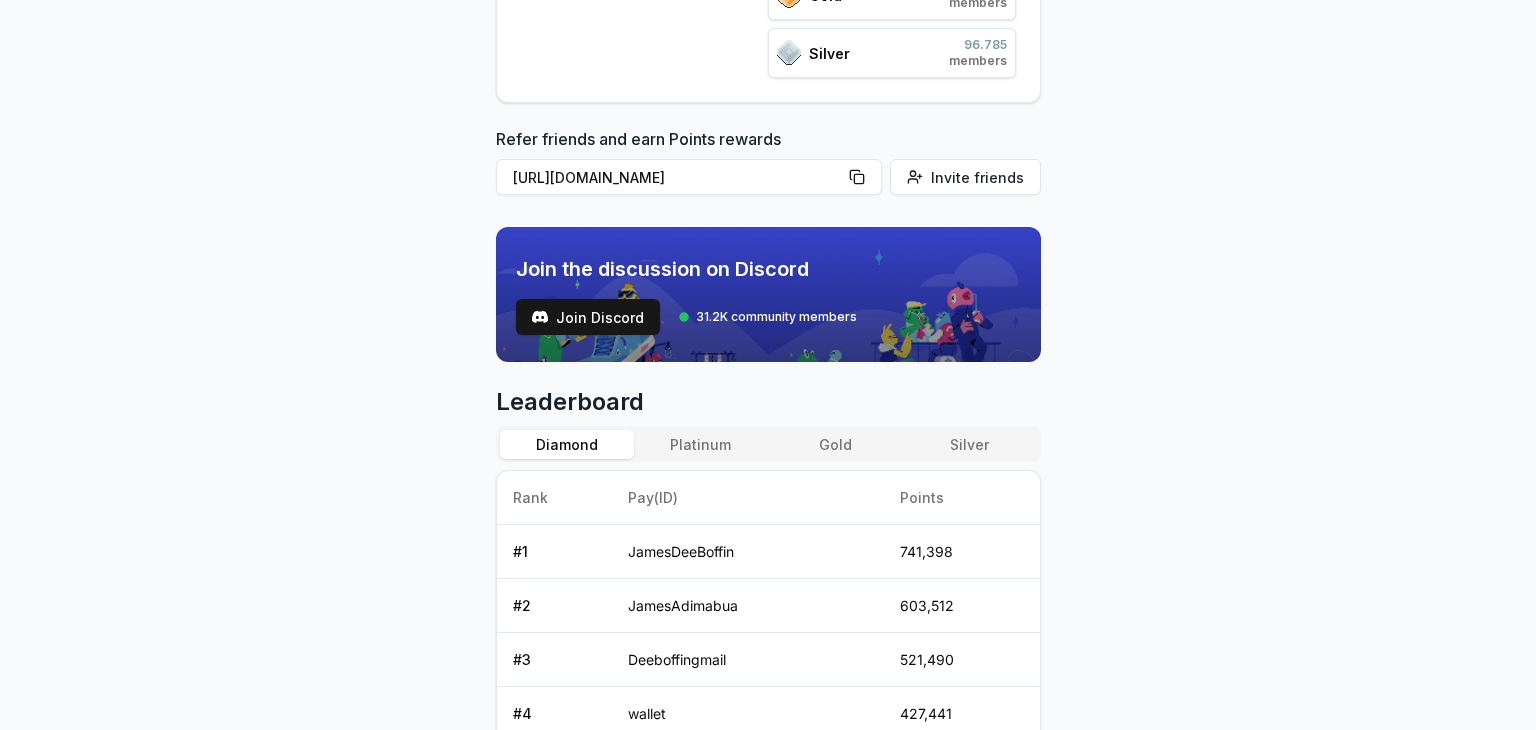 scroll, scrollTop: 233, scrollLeft: 0, axis: vertical 